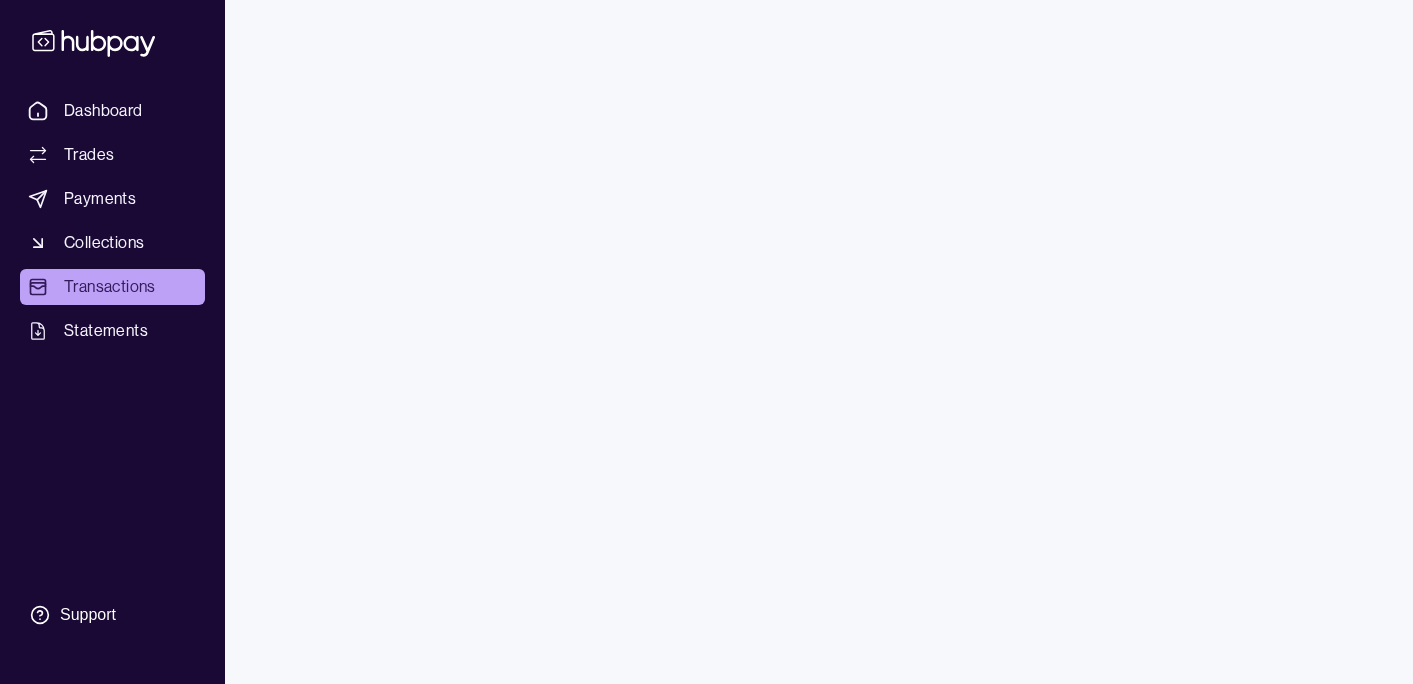 scroll, scrollTop: 0, scrollLeft: 0, axis: both 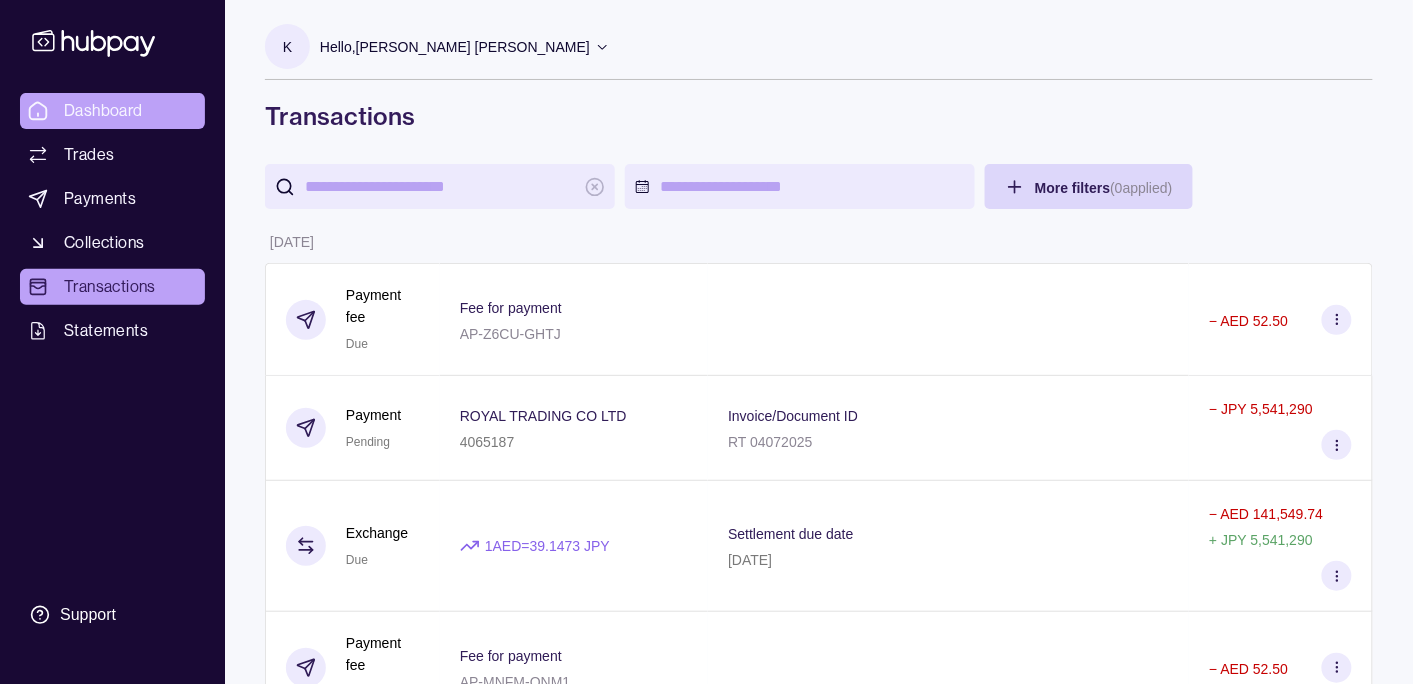 click on "Dashboard" at bounding box center [103, 111] 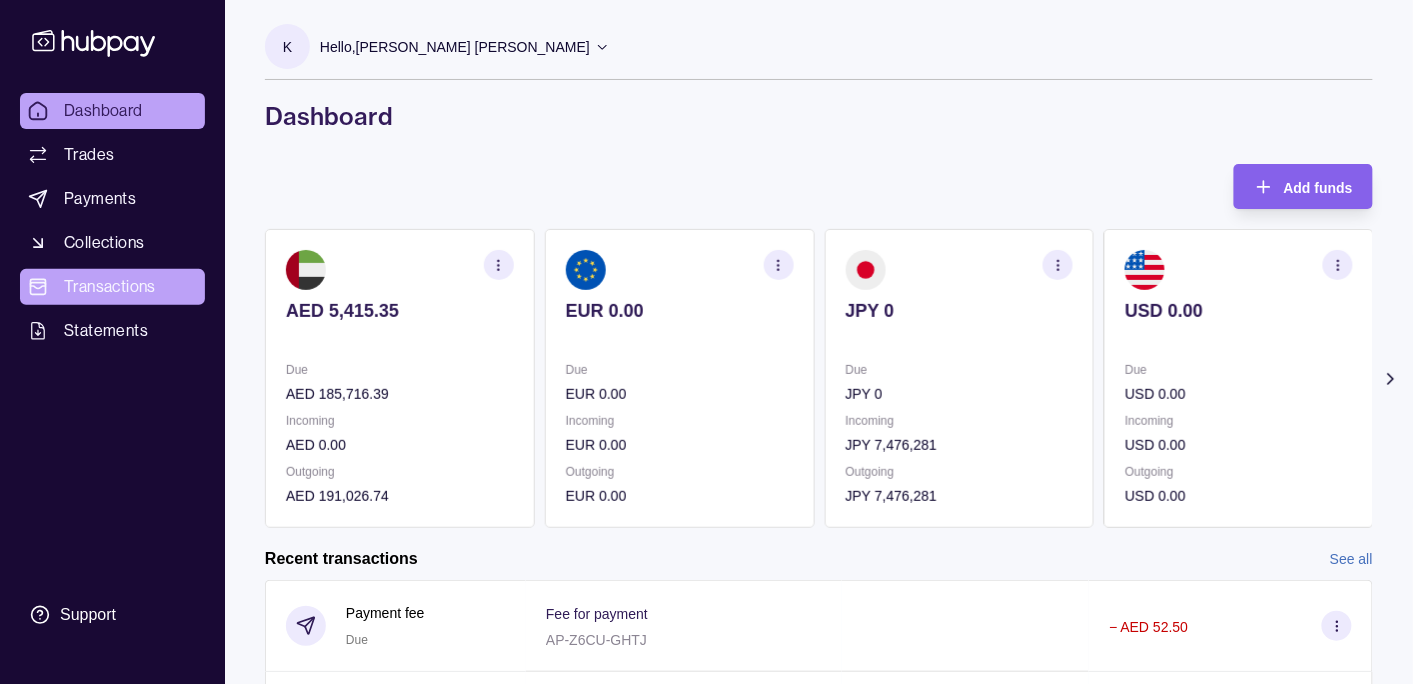 click on "Transactions" at bounding box center (110, 287) 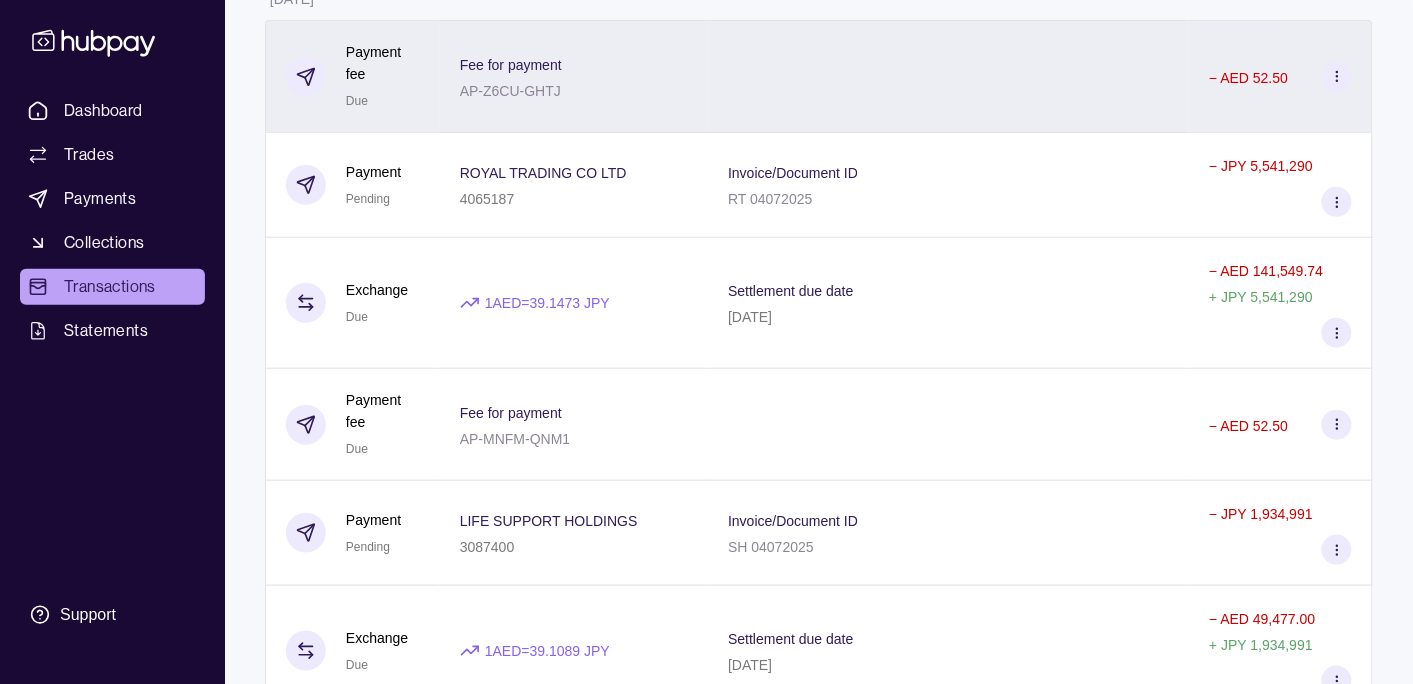 scroll, scrollTop: 0, scrollLeft: 0, axis: both 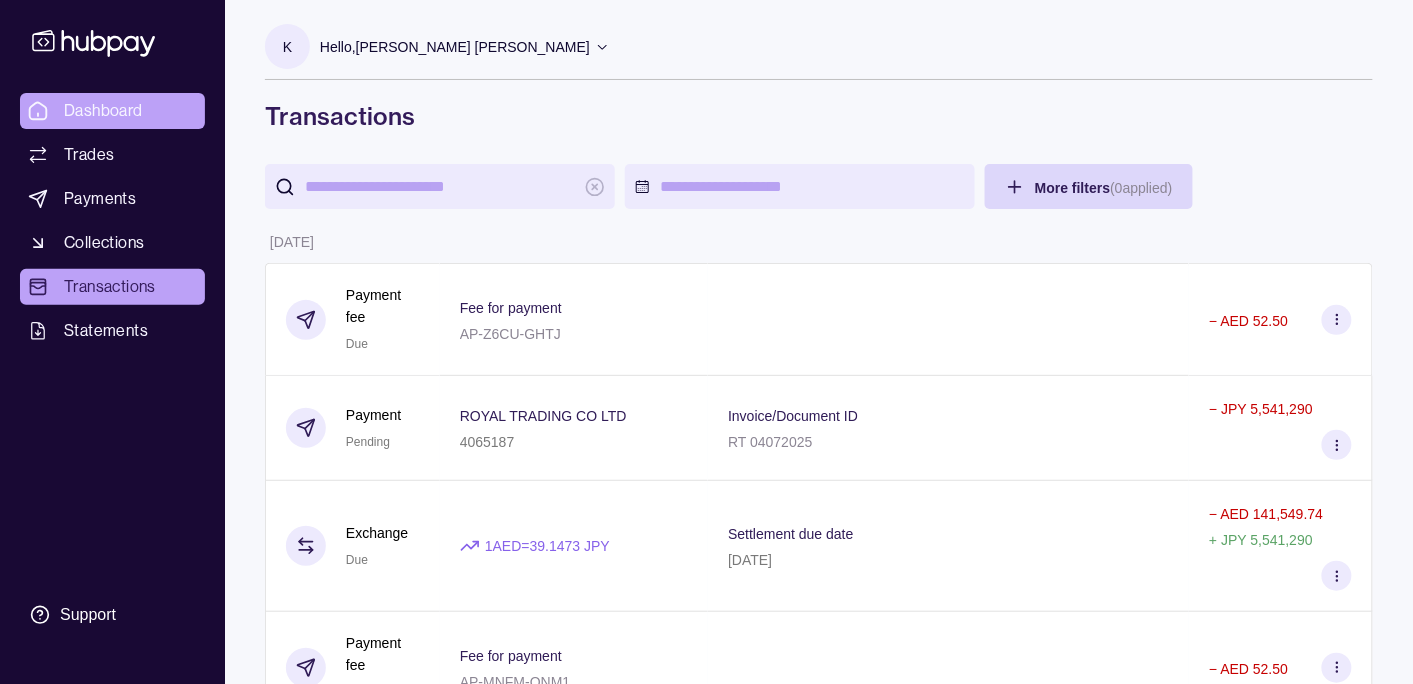 click on "Dashboard" at bounding box center [103, 111] 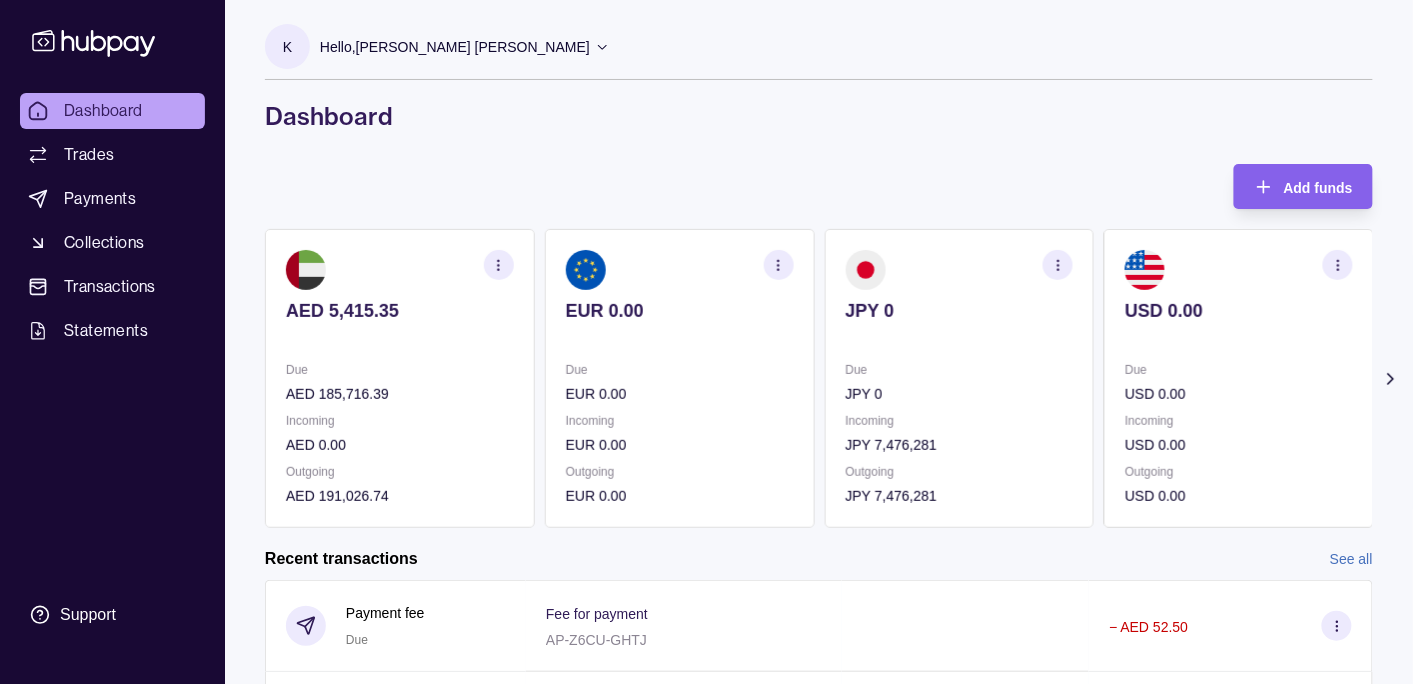 click on "Hello,  [PERSON_NAME] [PERSON_NAME]" at bounding box center [455, 47] 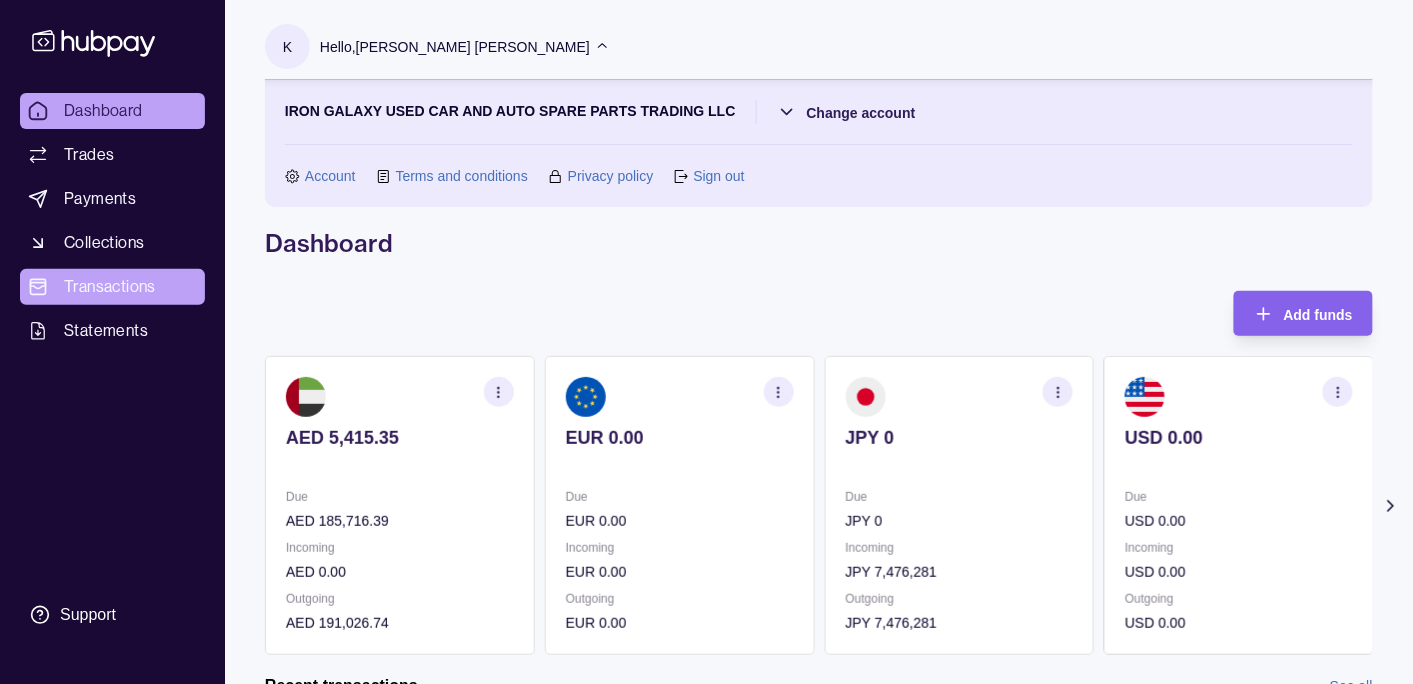 click on "Transactions" at bounding box center [110, 287] 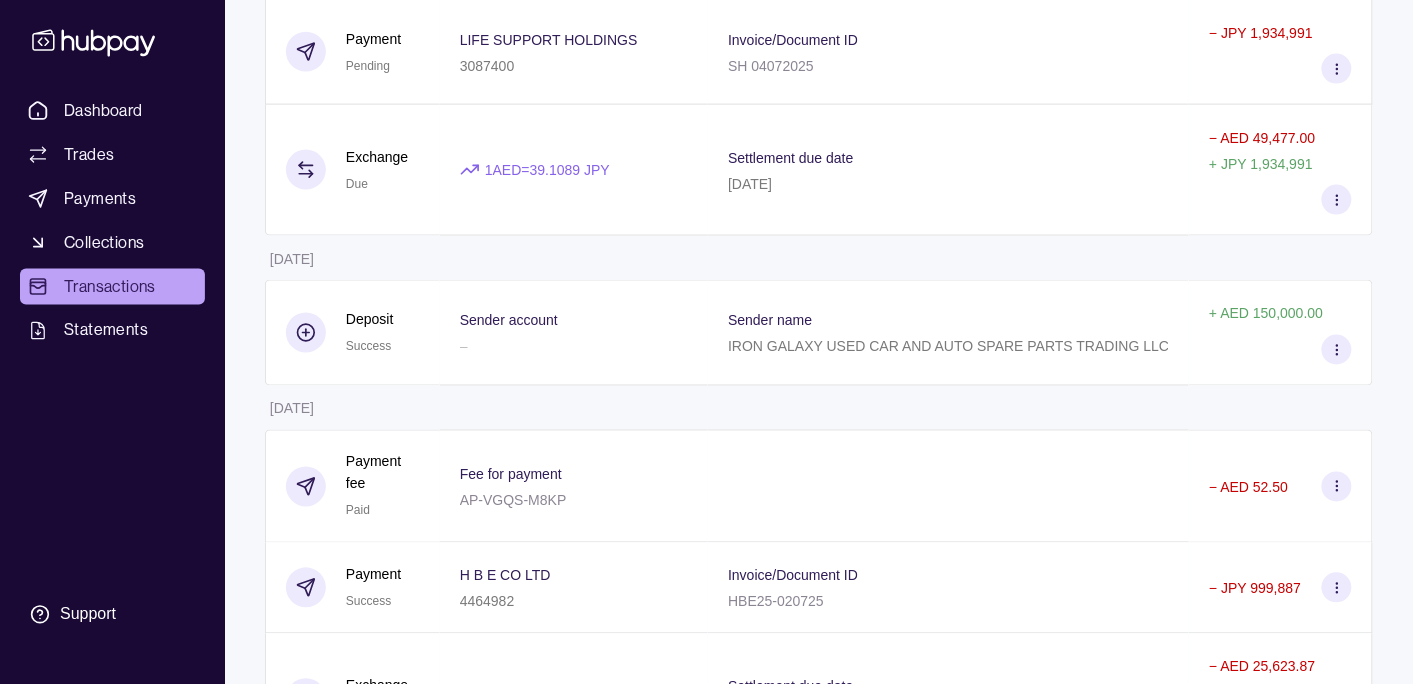 scroll, scrollTop: 947, scrollLeft: 0, axis: vertical 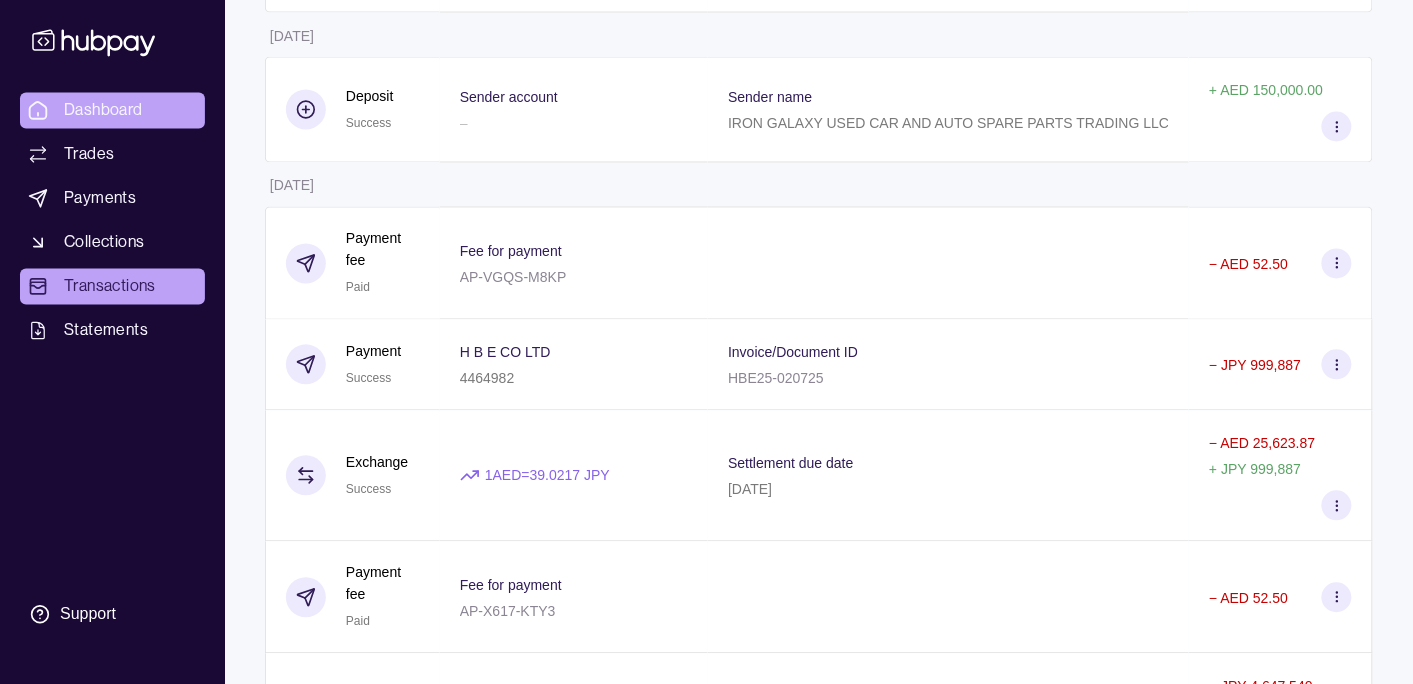 click on "Dashboard" at bounding box center (103, 111) 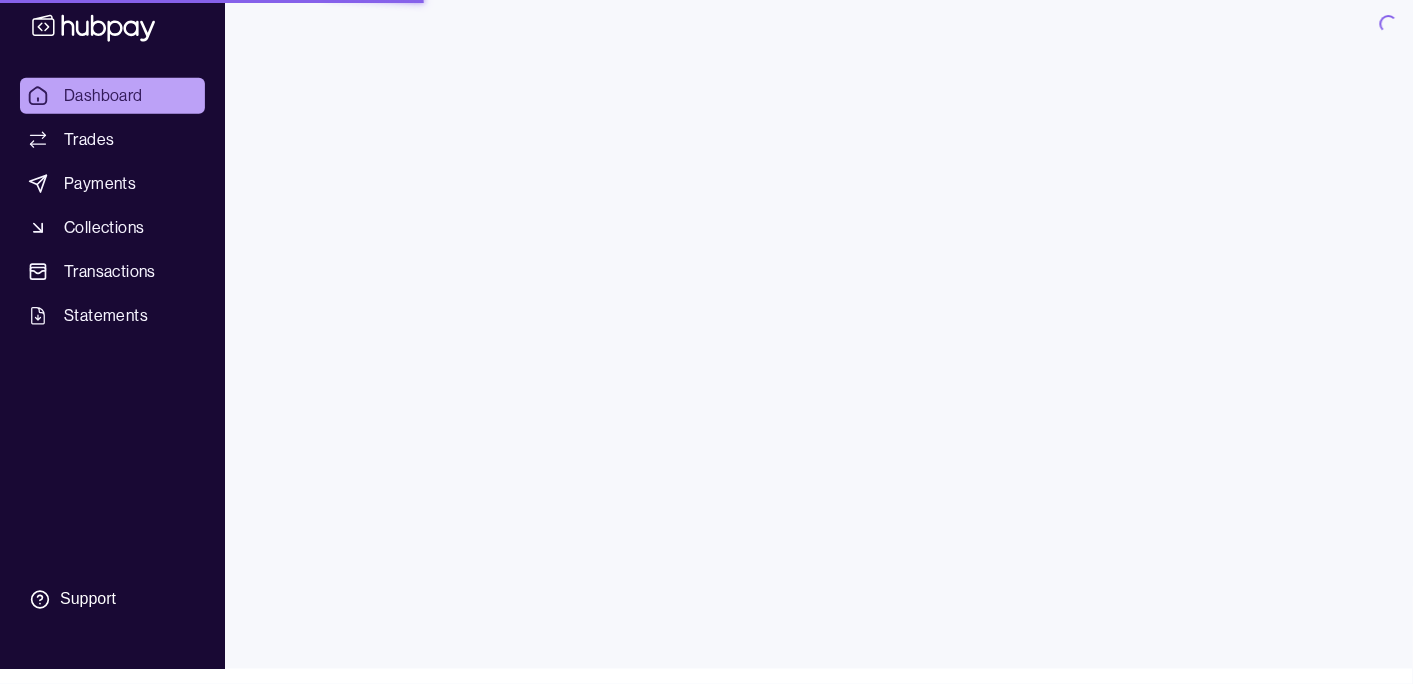 scroll, scrollTop: 0, scrollLeft: 0, axis: both 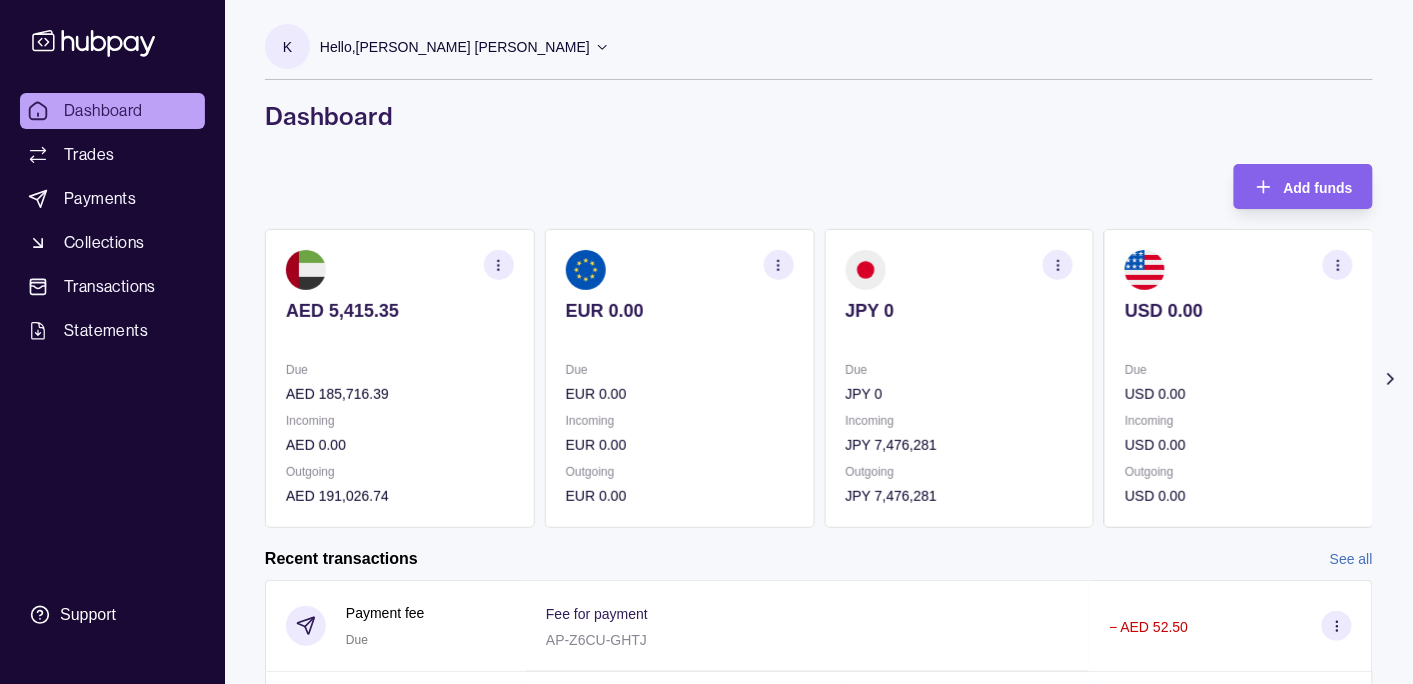 click on "Hello,  [PERSON_NAME] [PERSON_NAME]" at bounding box center [455, 47] 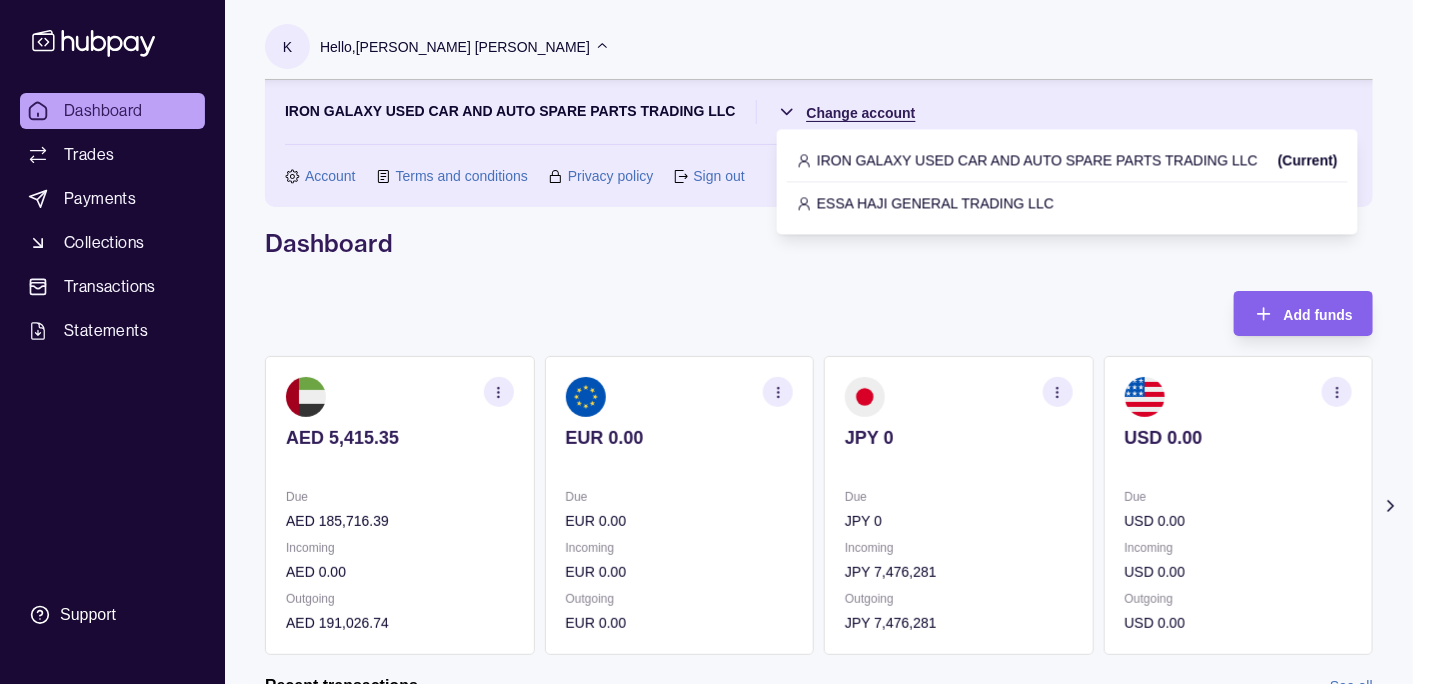 click on "Dashboard Trades Payments Collections Transactions Statements Support K Hello,  [PERSON_NAME] [PERSON_NAME]   IRON GALAXY USED CAR AND AUTO SPARE PARTS TRADING LLC Change account Account Terms and conditions Privacy policy Sign out Dashboard Add funds AED 5,415.35                                                                                                               Due AED 185,716.39 Incoming AED 0.00 Outgoing AED 191,026.74 EUR 0.00                                                                                                               Due EUR 0.00 Incoming EUR 0.00 Outgoing EUR 0.00 JPY 0                                                                                                               Due JPY 0 Incoming JPY 7,476,281 Outgoing JPY 7,476,281 USD 0.00" at bounding box center [714, 613] 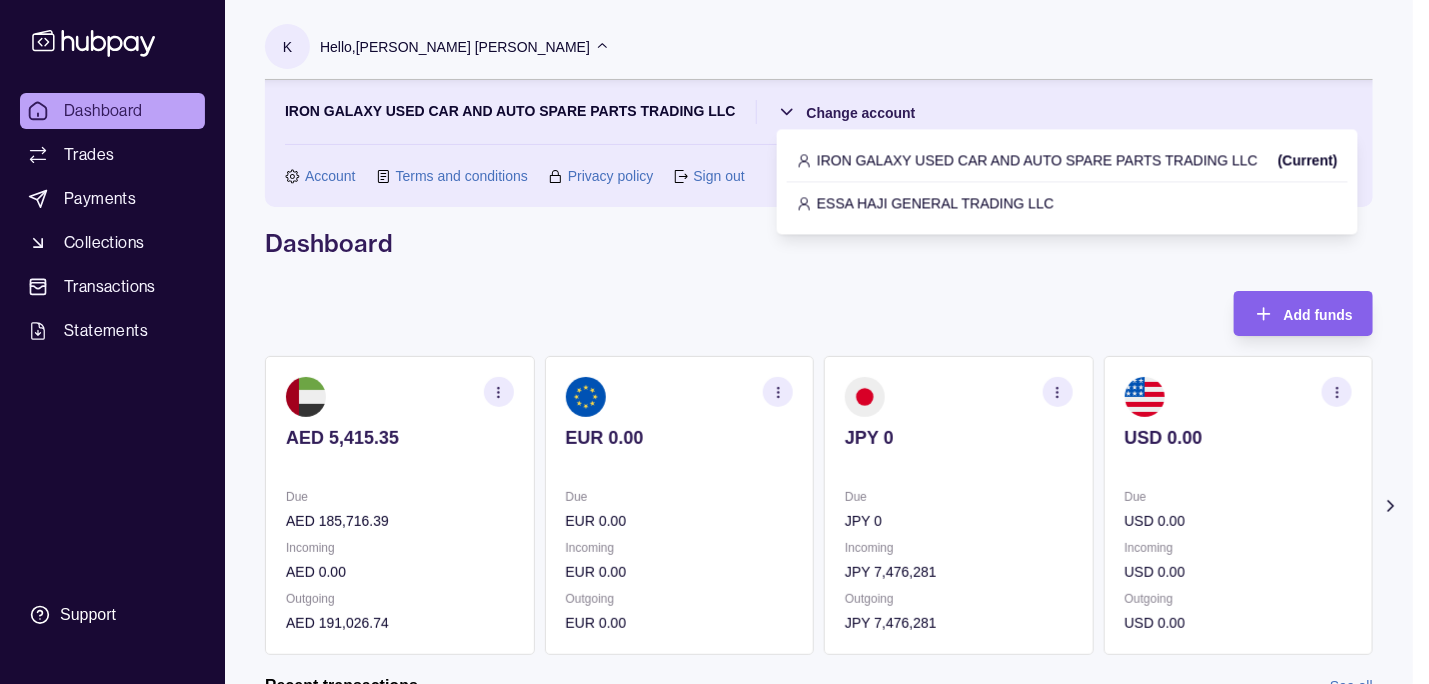 click on "ESSA HAJI GENERAL TRADING LLC" at bounding box center (935, 203) 